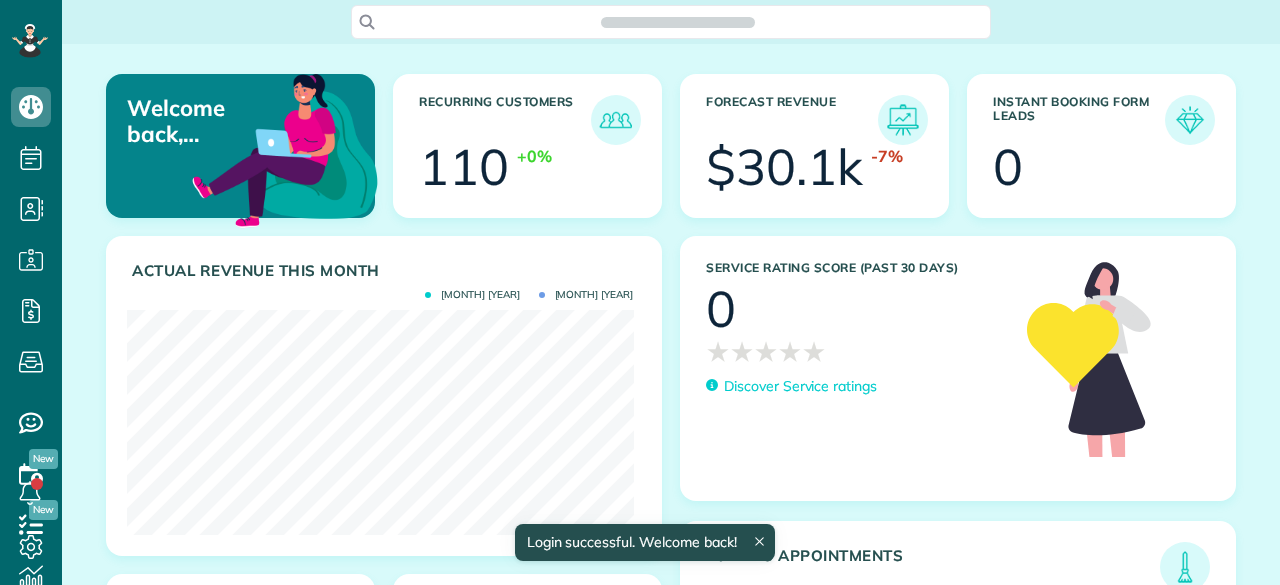 scroll, scrollTop: 0, scrollLeft: 0, axis: both 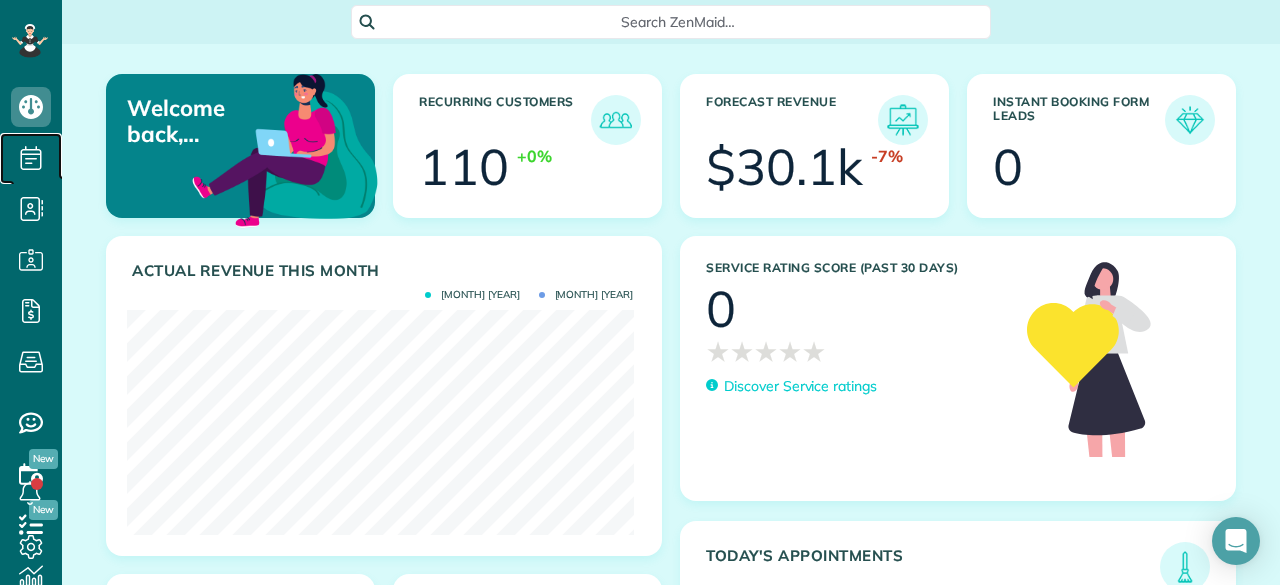 click 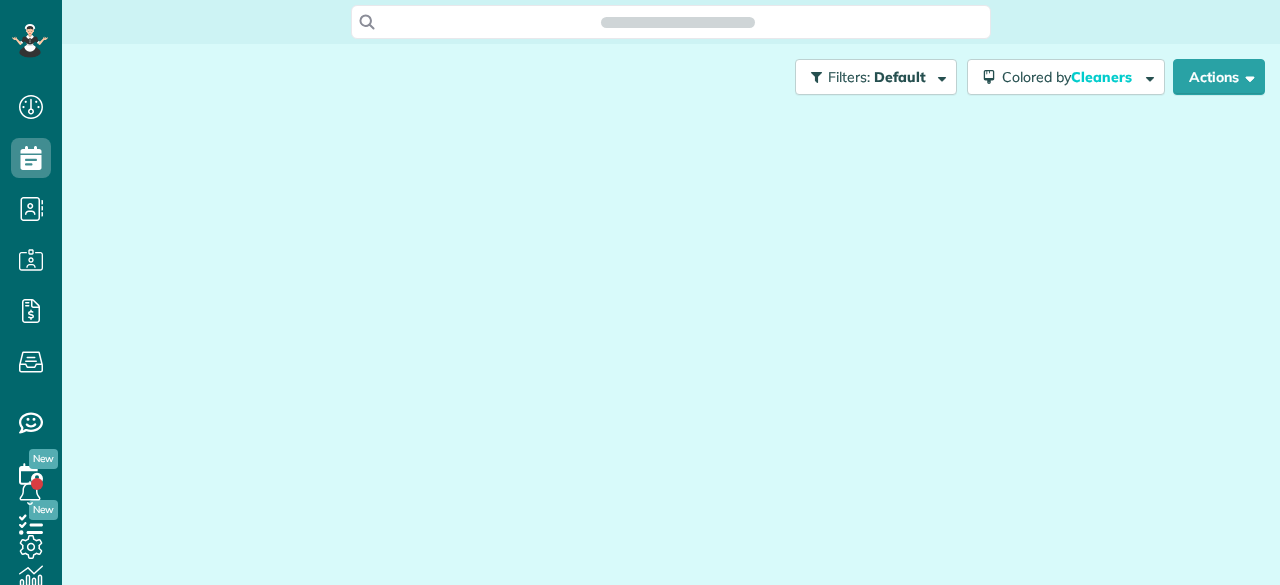 scroll, scrollTop: 0, scrollLeft: 0, axis: both 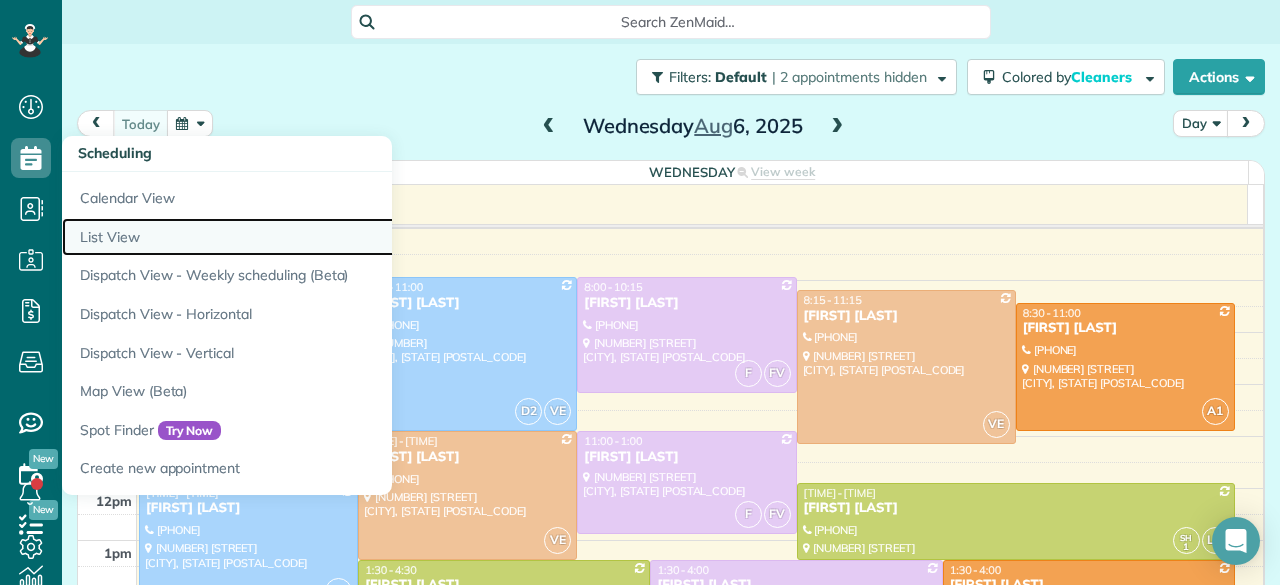 click on "List View" at bounding box center [312, 237] 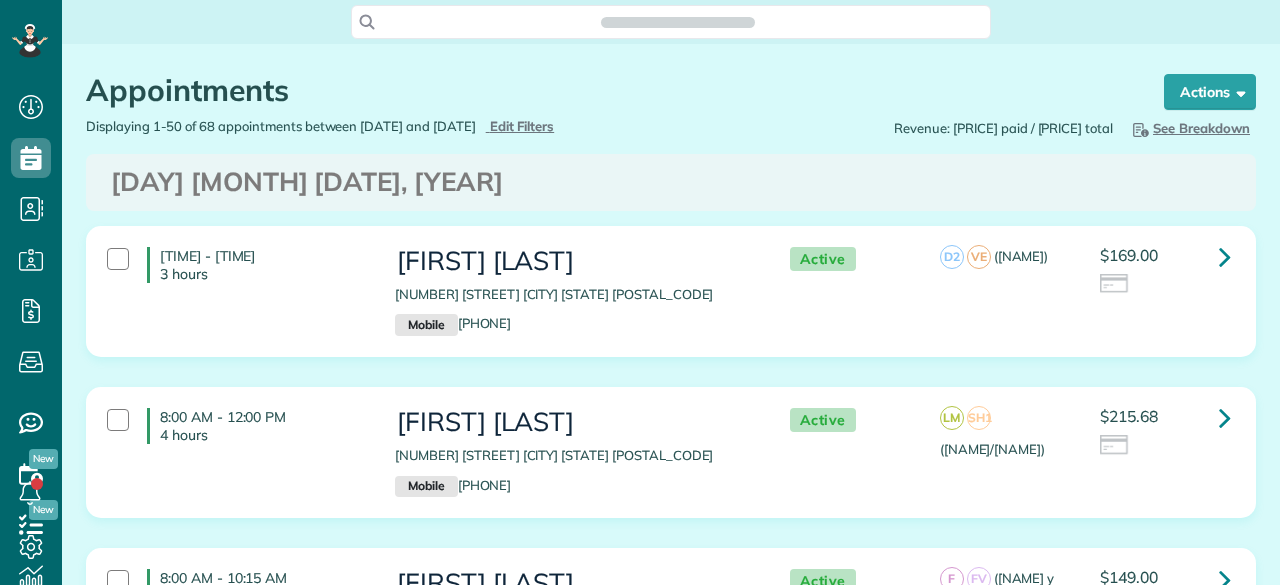 scroll, scrollTop: 0, scrollLeft: 0, axis: both 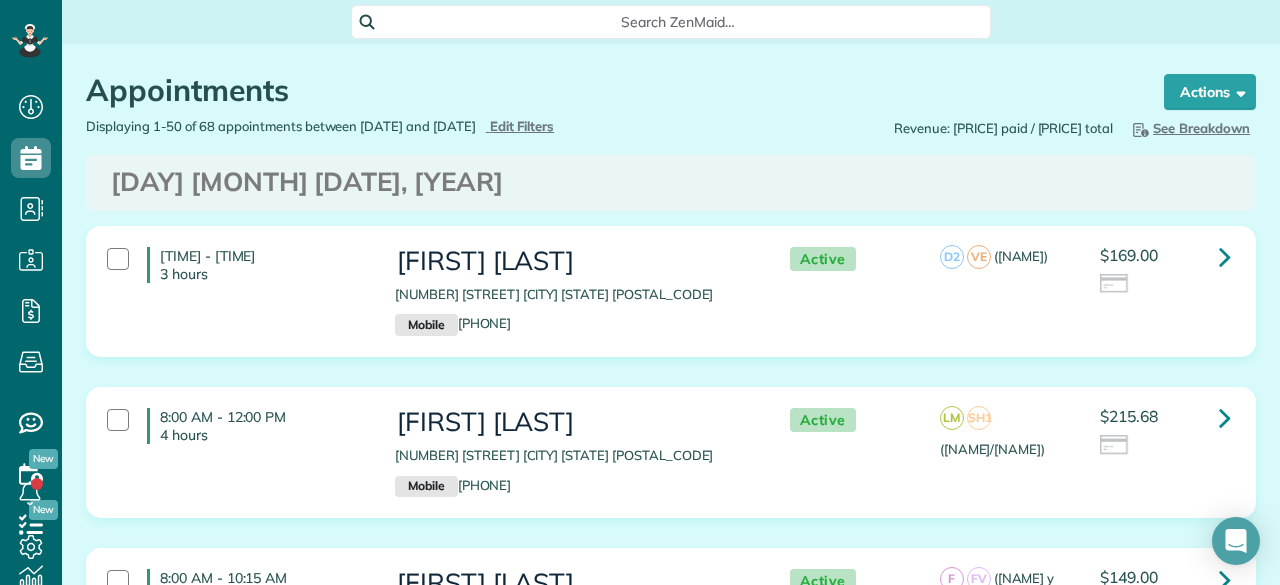 drag, startPoint x: 0, startPoint y: 0, endPoint x: 785, endPoint y: 109, distance: 792.5314 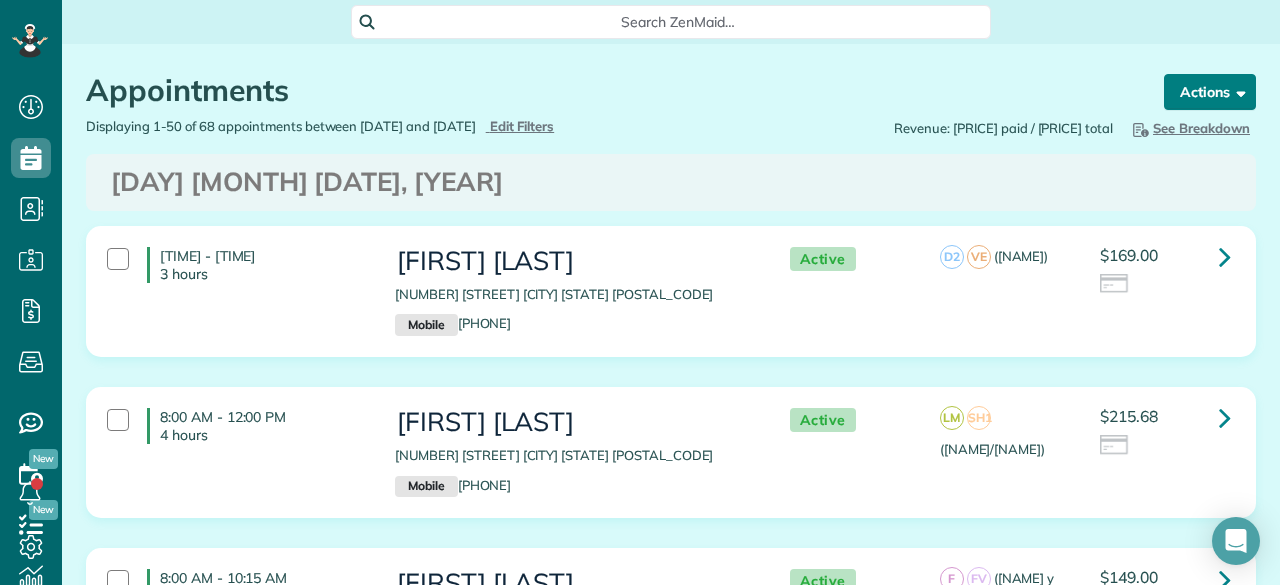 drag, startPoint x: 1200, startPoint y: 109, endPoint x: 1162, endPoint y: 31, distance: 86.764046 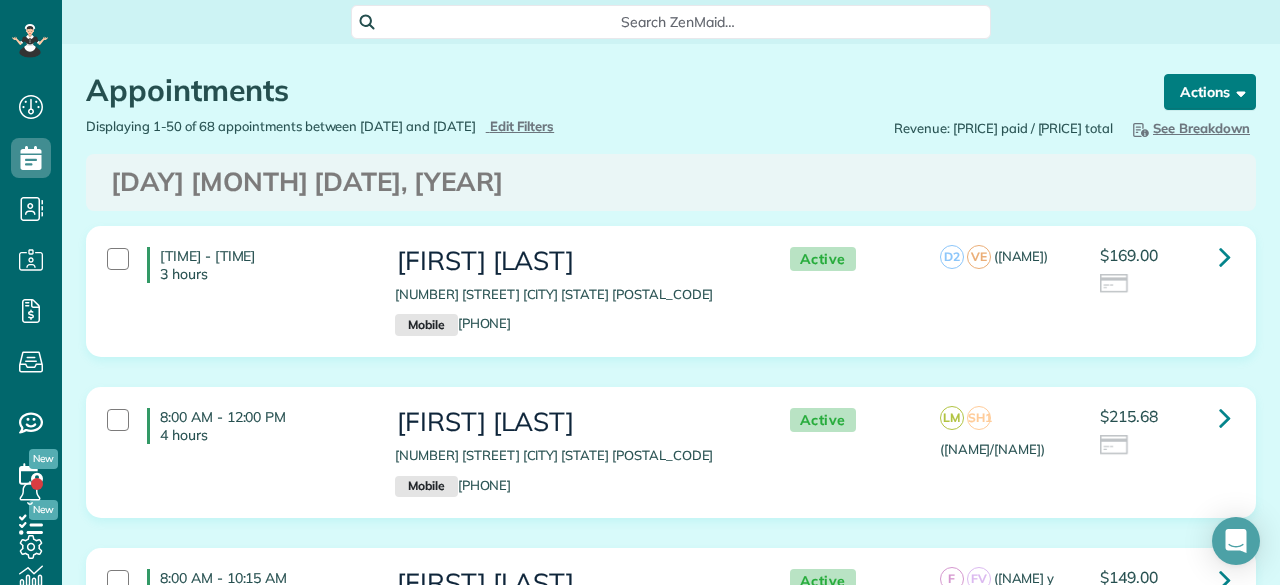 click on "Search ZenMaid…
Appointments
the List View [2 min]
Schedule Changes
Actions
Create Appointment
Create Task
Clock In/Out
Send Work Orders
Print Route Sheets
Today's Emails/Texts
Export data..
Bulk Actions
Set status to: Active" at bounding box center (671, 4548) 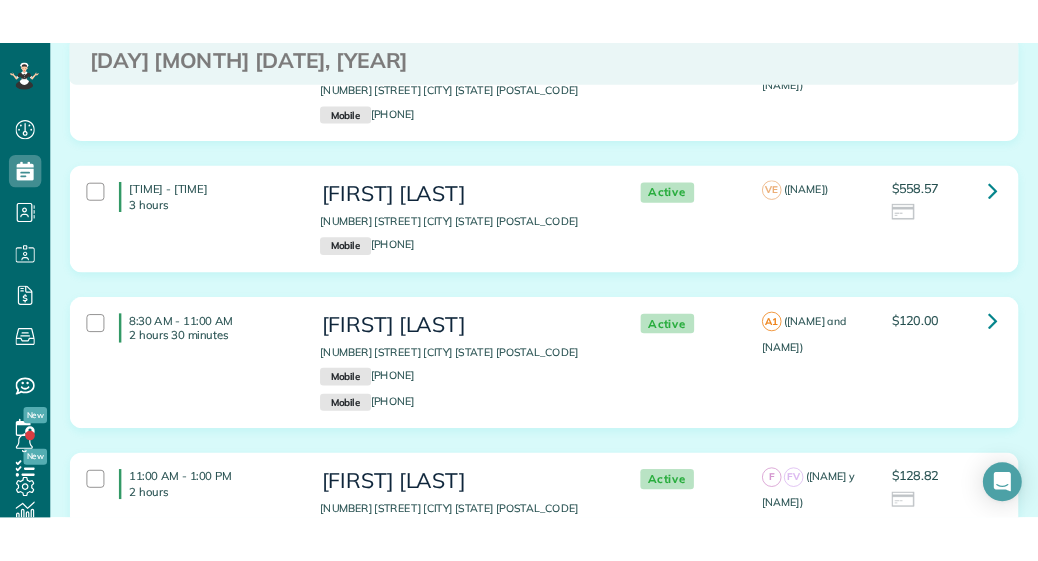 scroll, scrollTop: 600, scrollLeft: 0, axis: vertical 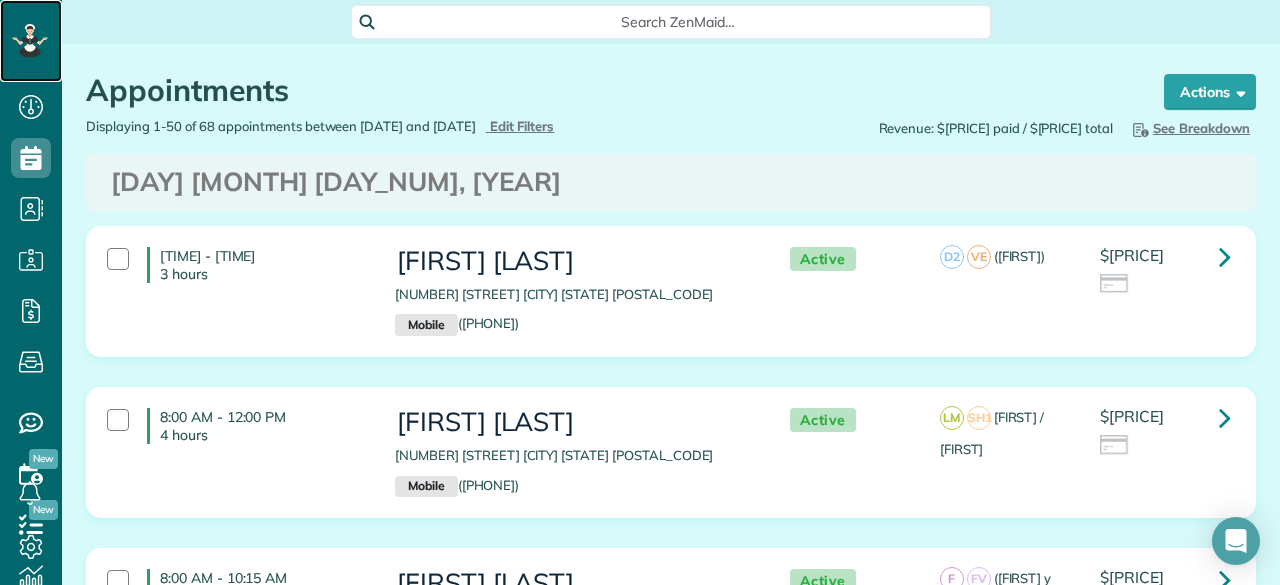 click 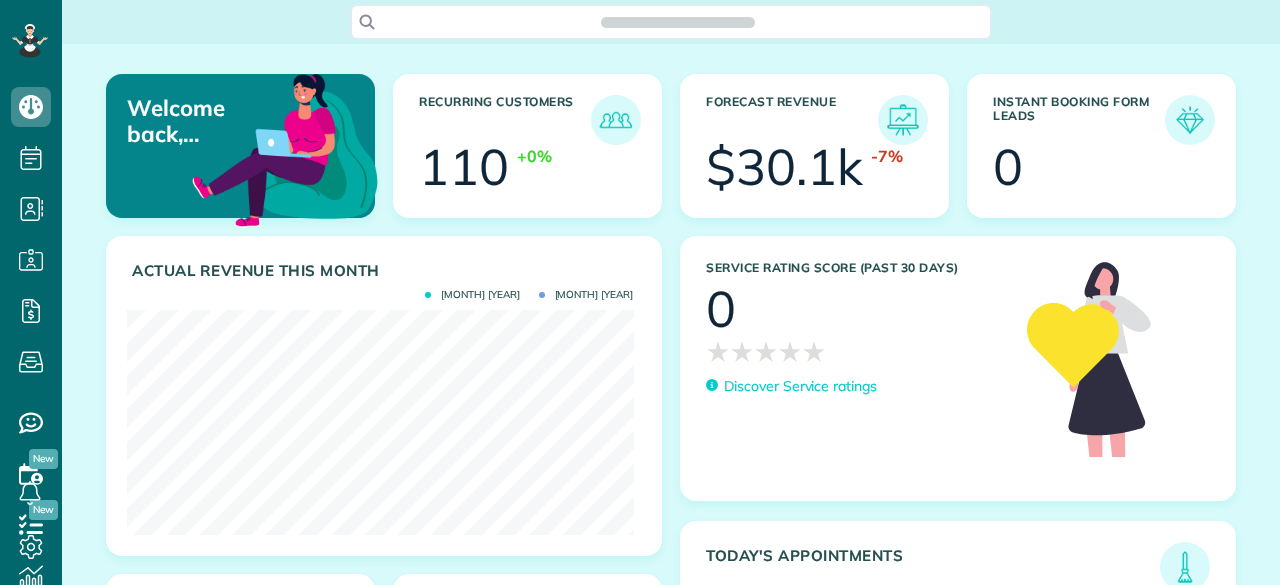 scroll, scrollTop: 0, scrollLeft: 0, axis: both 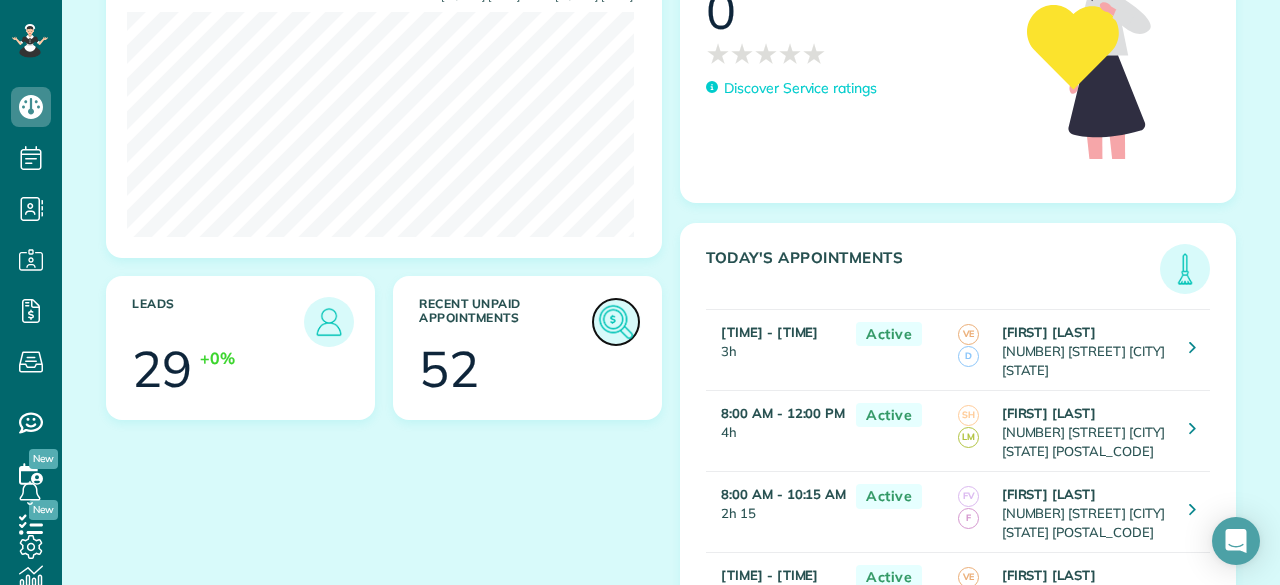 click at bounding box center [616, 322] 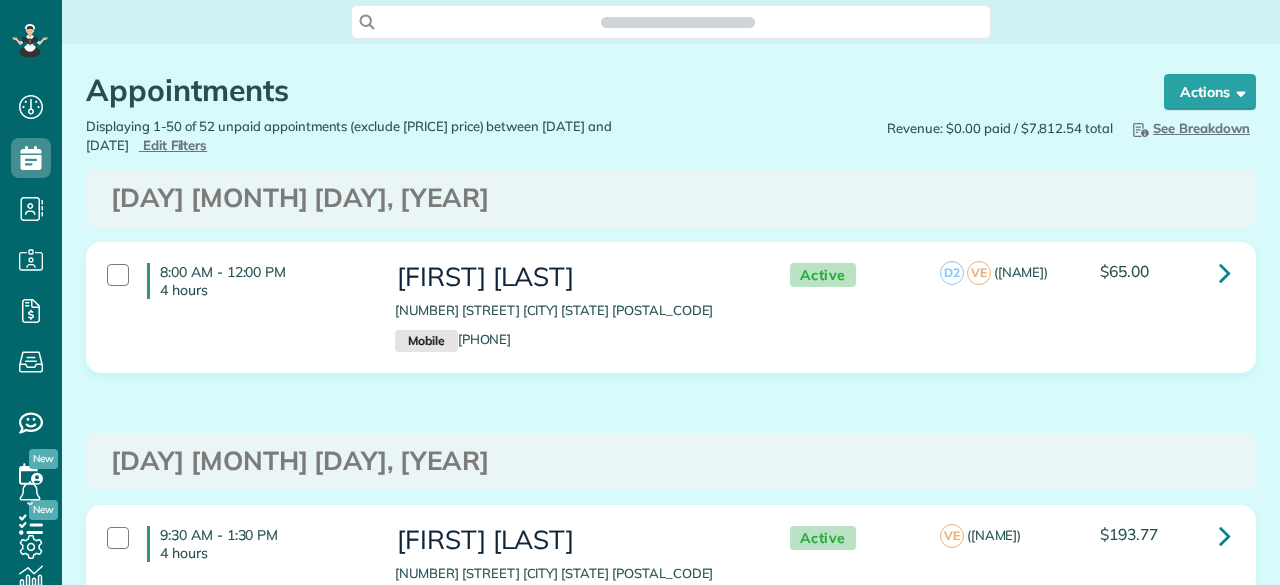 scroll, scrollTop: 0, scrollLeft: 0, axis: both 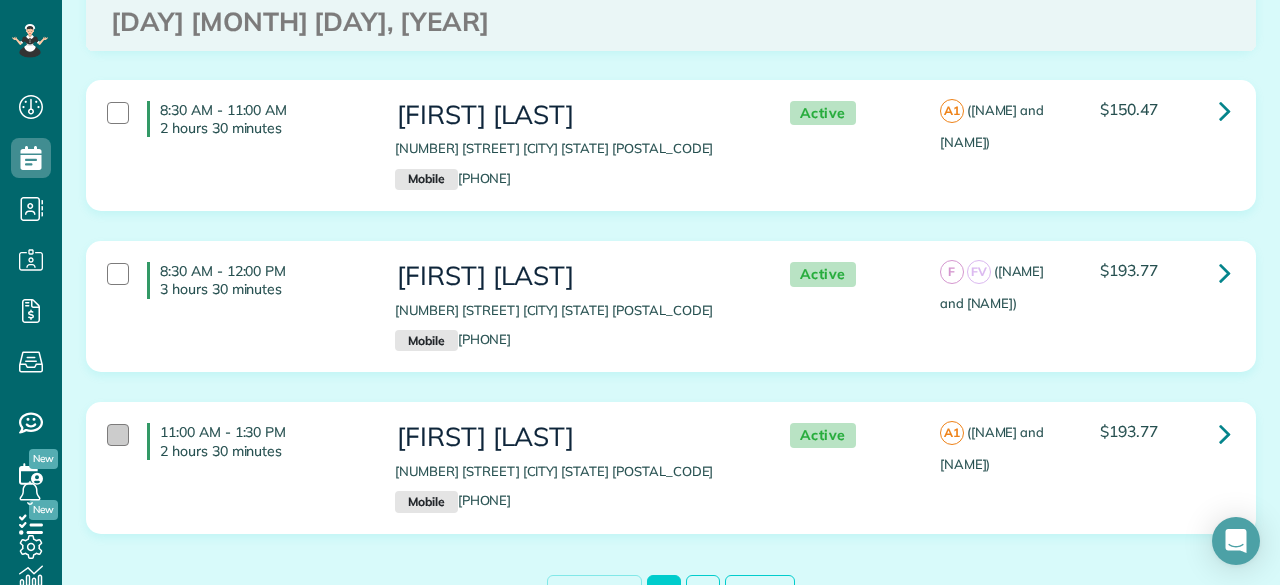 click at bounding box center (118, 435) 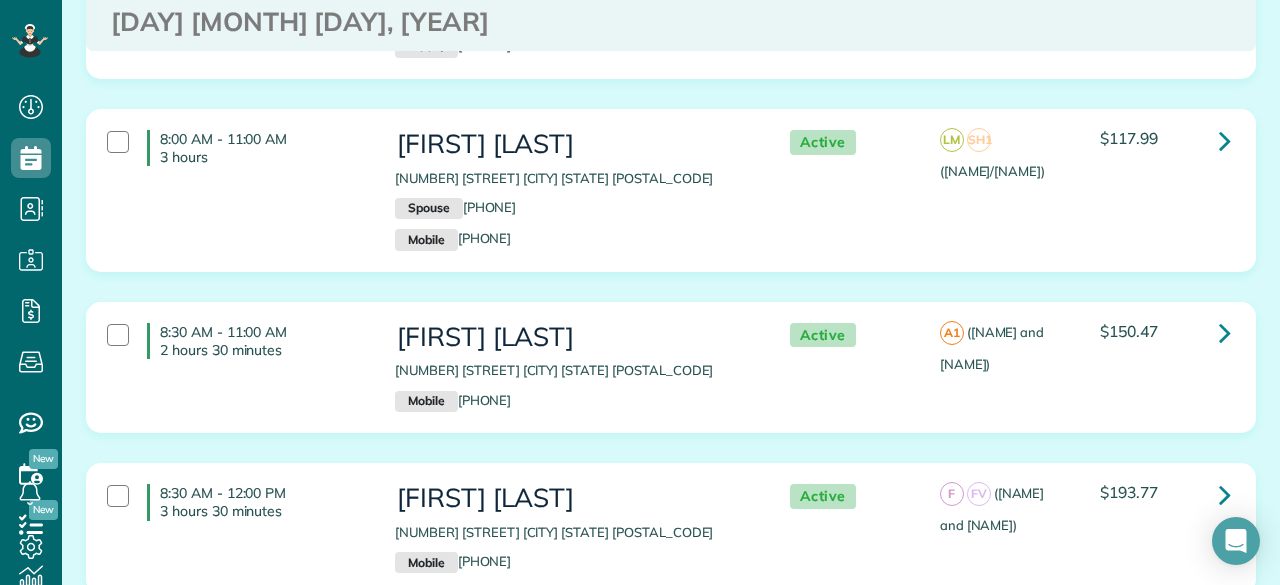 scroll, scrollTop: 10662, scrollLeft: 0, axis: vertical 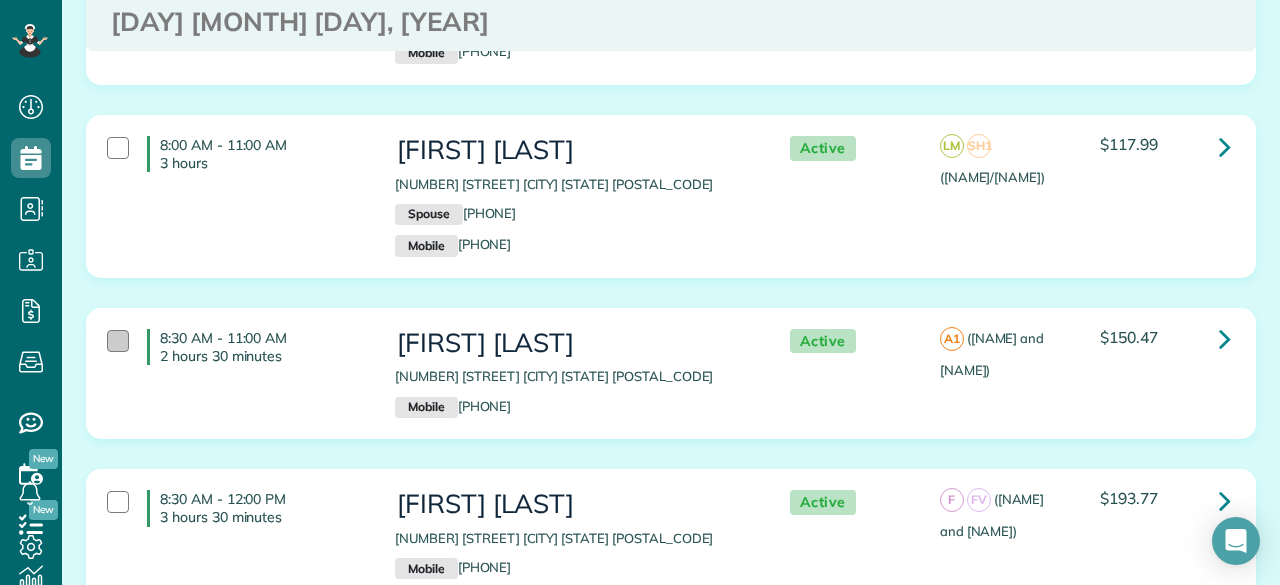 click at bounding box center (118, 341) 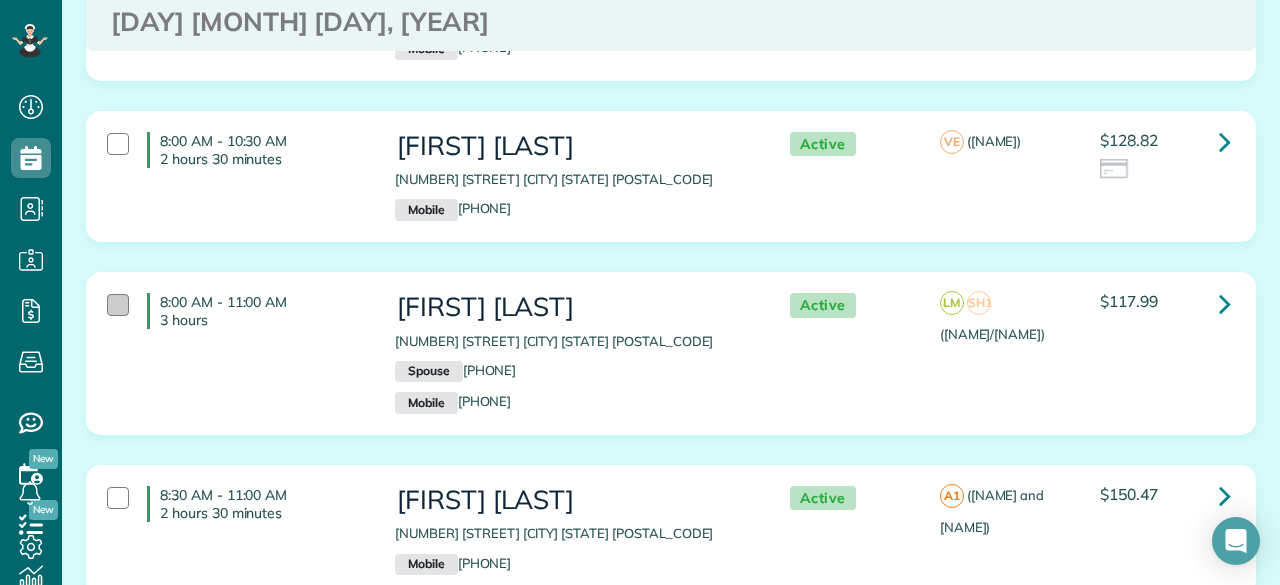 click at bounding box center (118, 305) 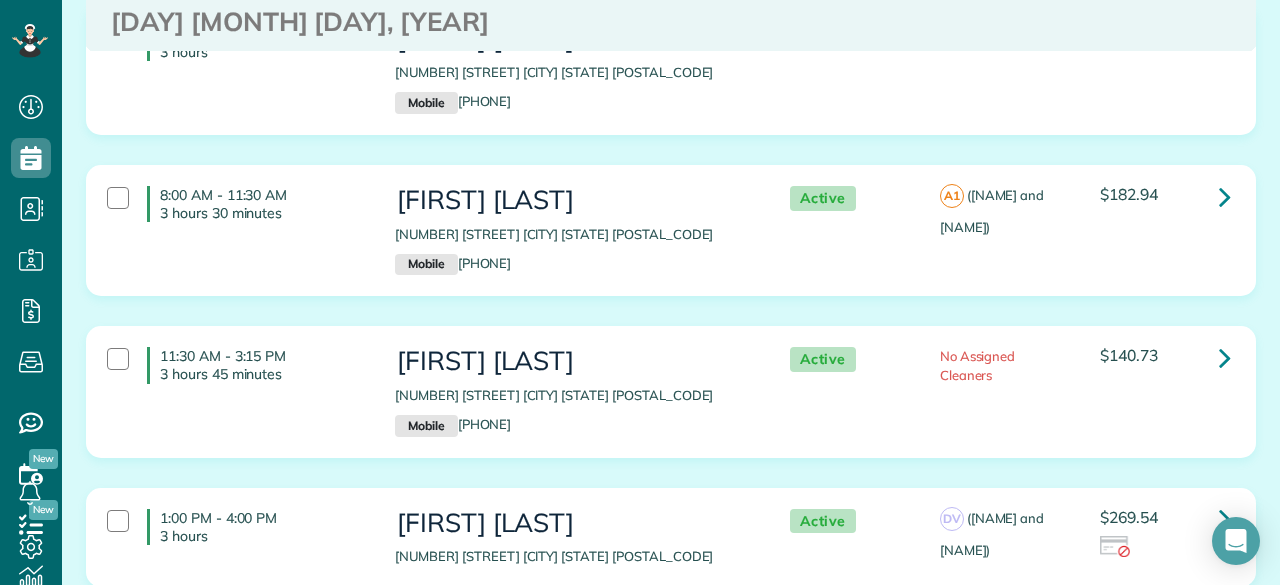 scroll, scrollTop: 8777, scrollLeft: 0, axis: vertical 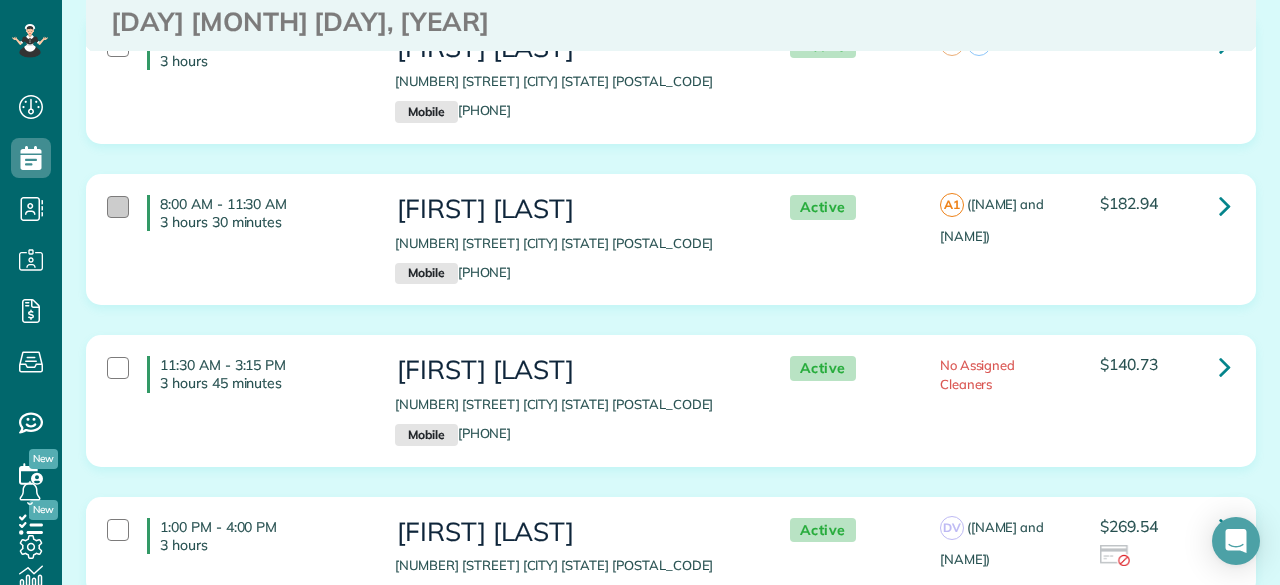 click at bounding box center [118, 207] 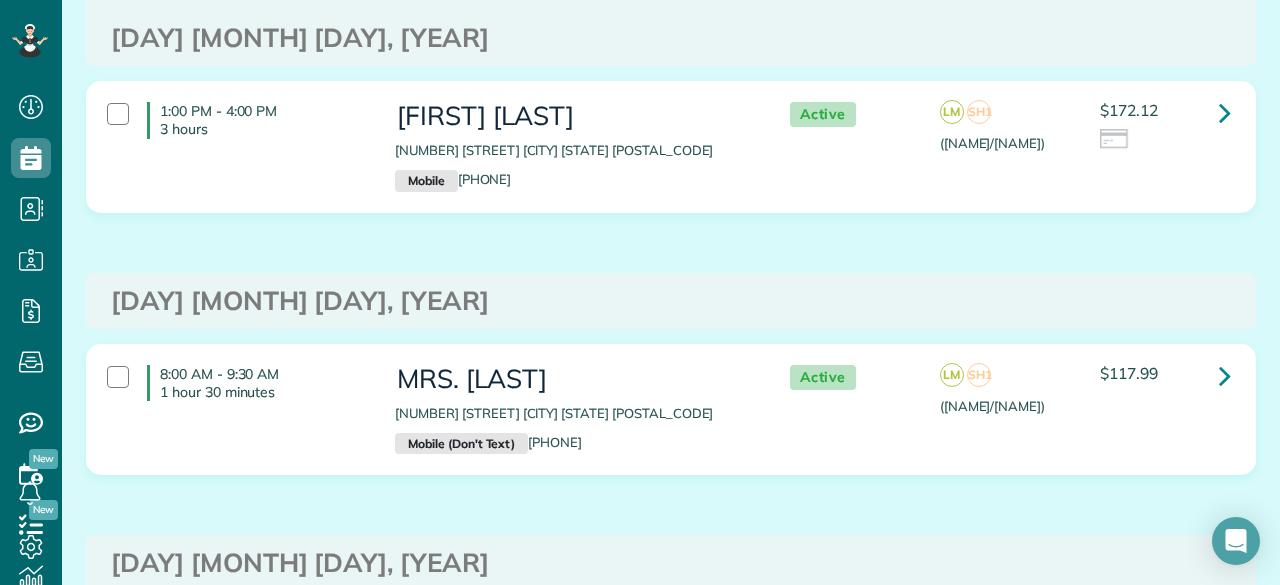 scroll, scrollTop: 0, scrollLeft: 0, axis: both 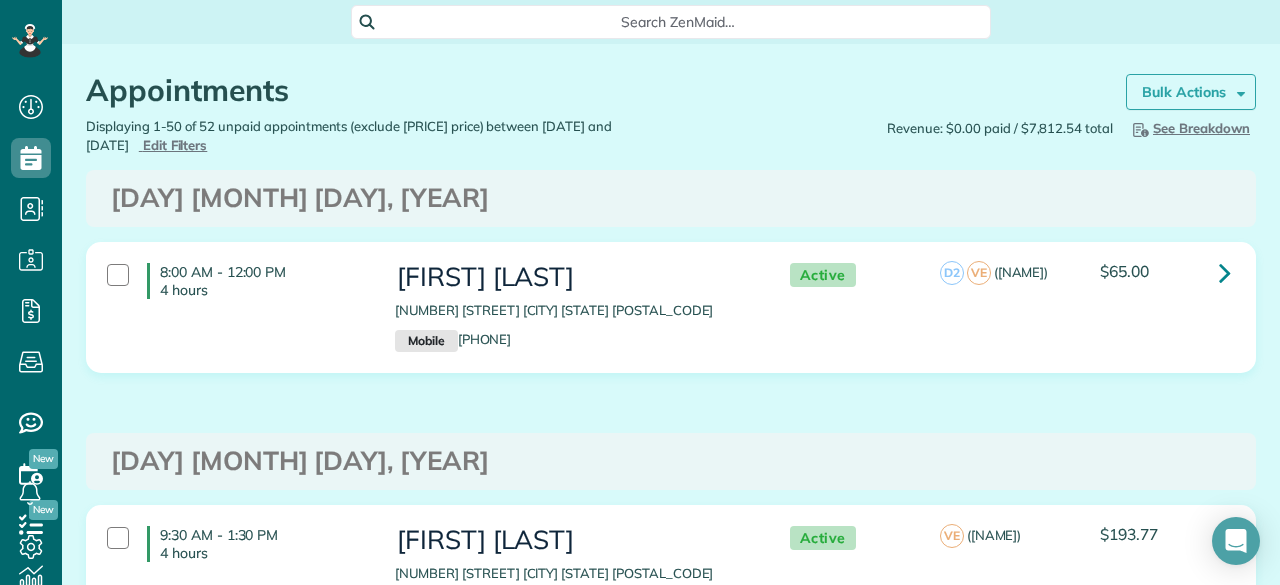 click on "Bulk Actions" at bounding box center [1191, 92] 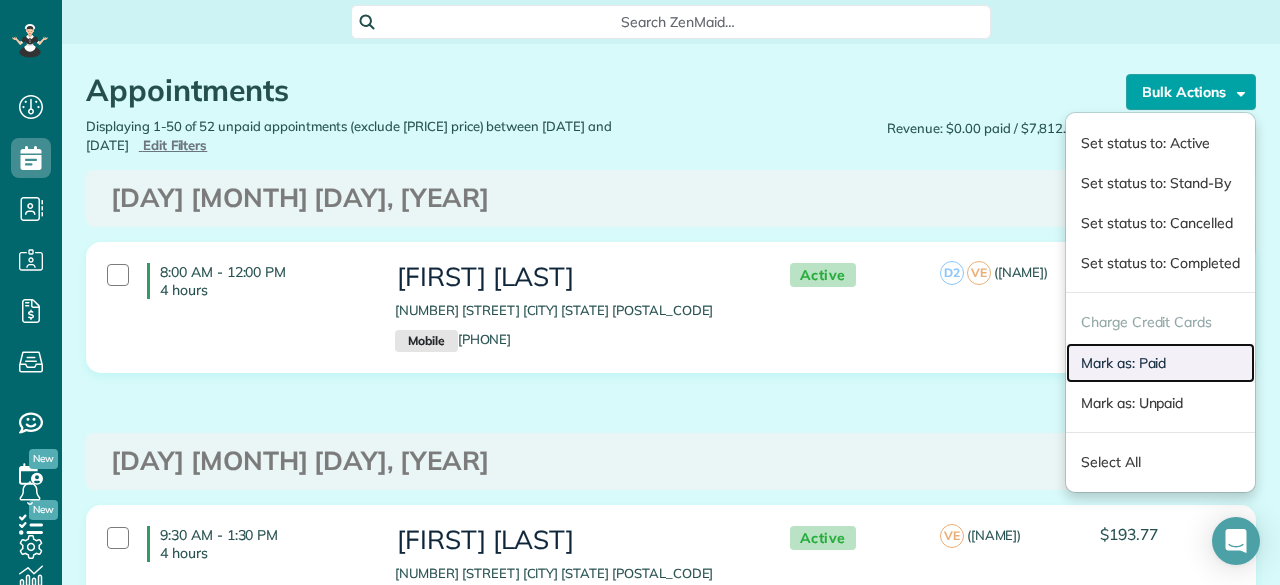 click on "Mark as: Paid" at bounding box center [1160, 363] 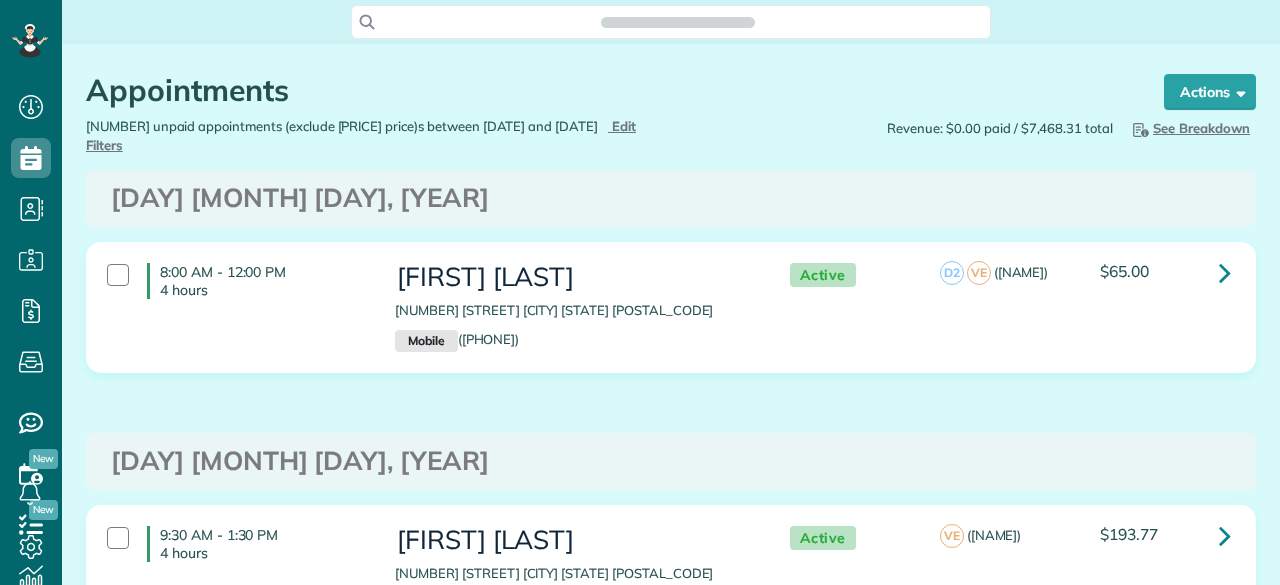 scroll, scrollTop: 0, scrollLeft: 0, axis: both 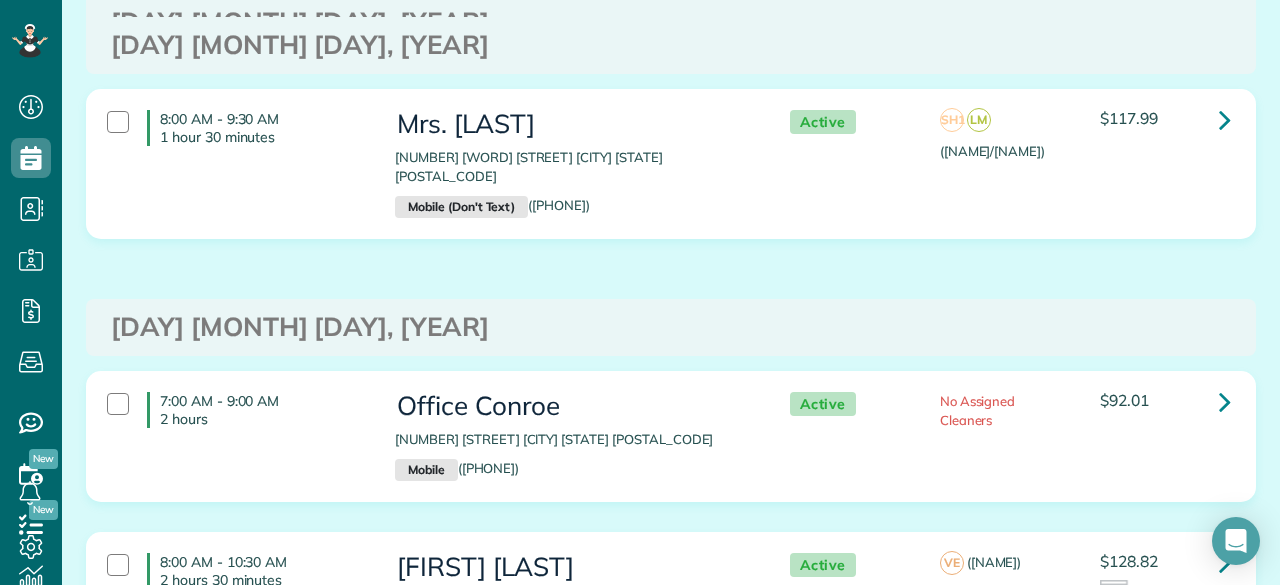 click on "[DAY] [MONTH] [DAY], [YEAR]" at bounding box center (671, 45) 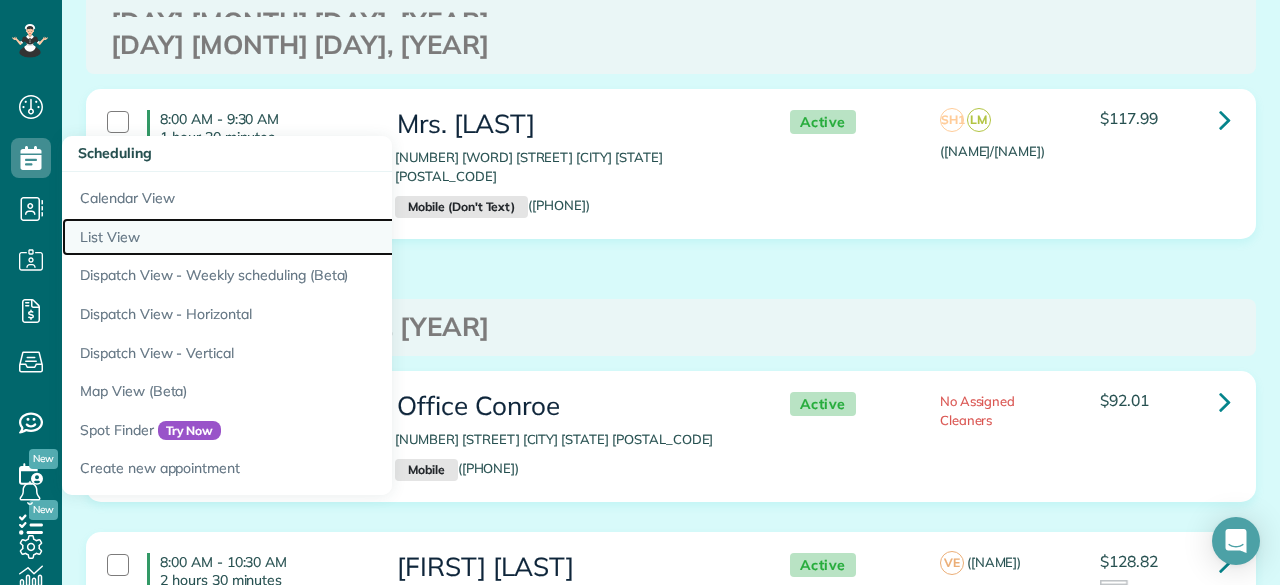 click on "List View" at bounding box center (312, 237) 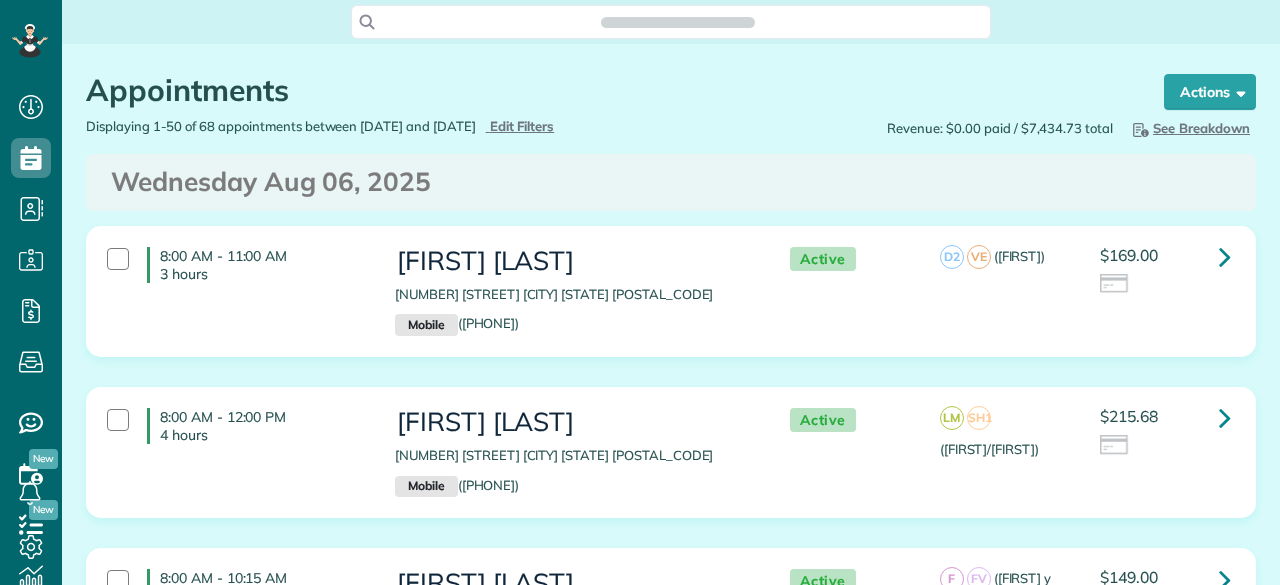 scroll, scrollTop: 0, scrollLeft: 0, axis: both 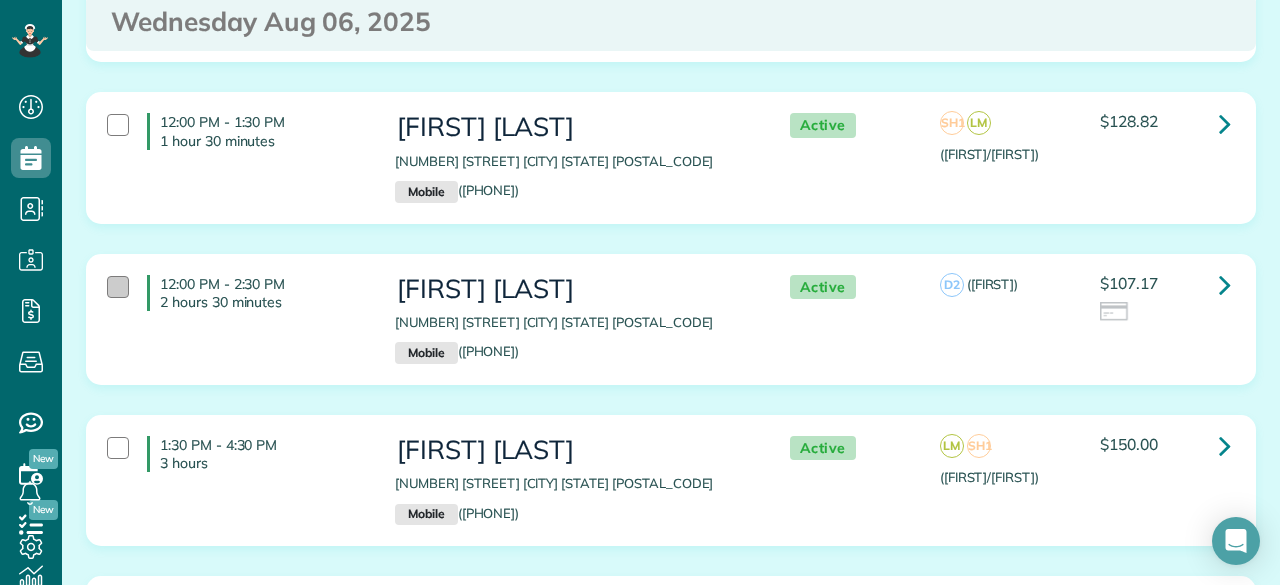 click at bounding box center (118, 287) 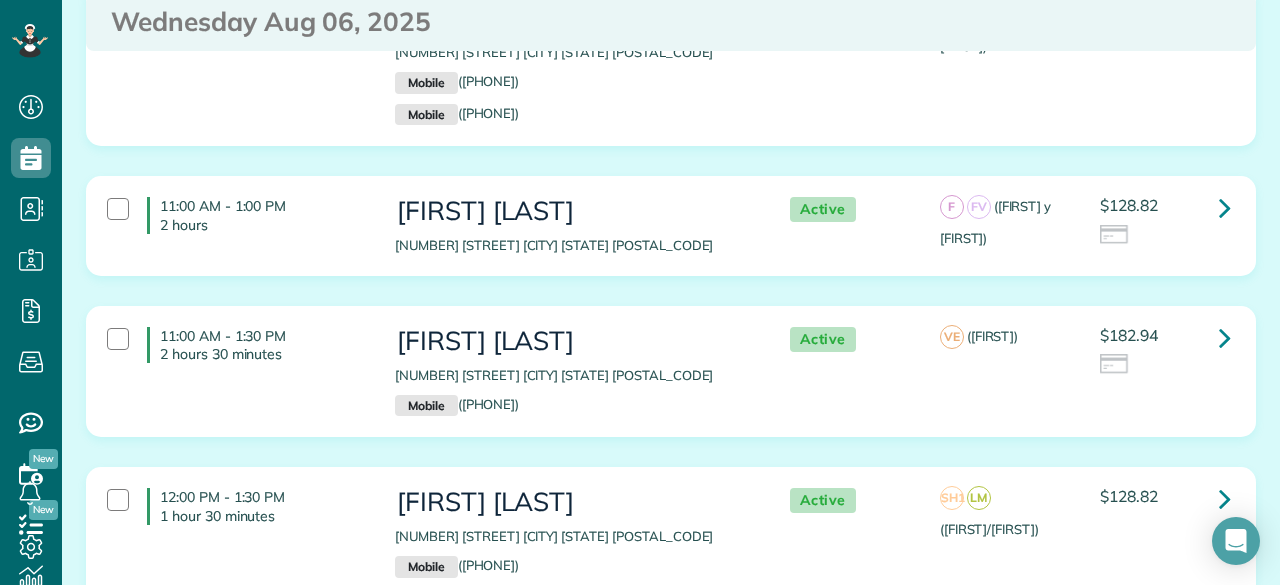 click on "11:00 AM -  1:30 PM
2 hours  30 minutes
Ashley Westrom
143 Kate Place Court Montgomery TX 77316
Mobile
(630) 338-3310
Active
VE
(Vanessa)
$182.94" at bounding box center [668, 371] 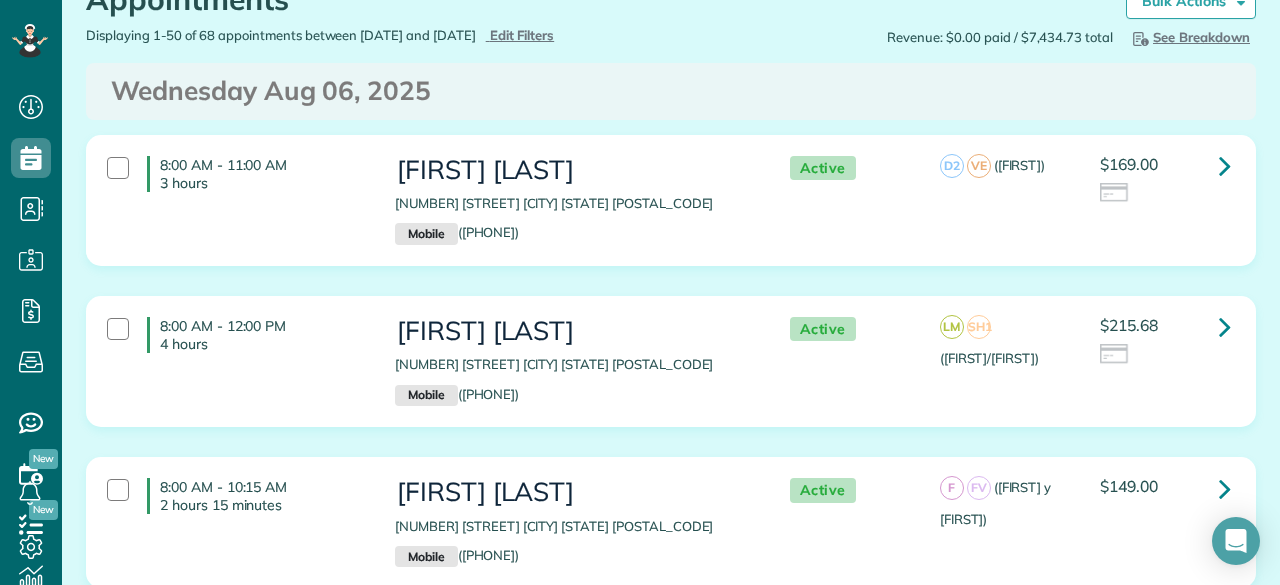 scroll, scrollTop: 90, scrollLeft: 0, axis: vertical 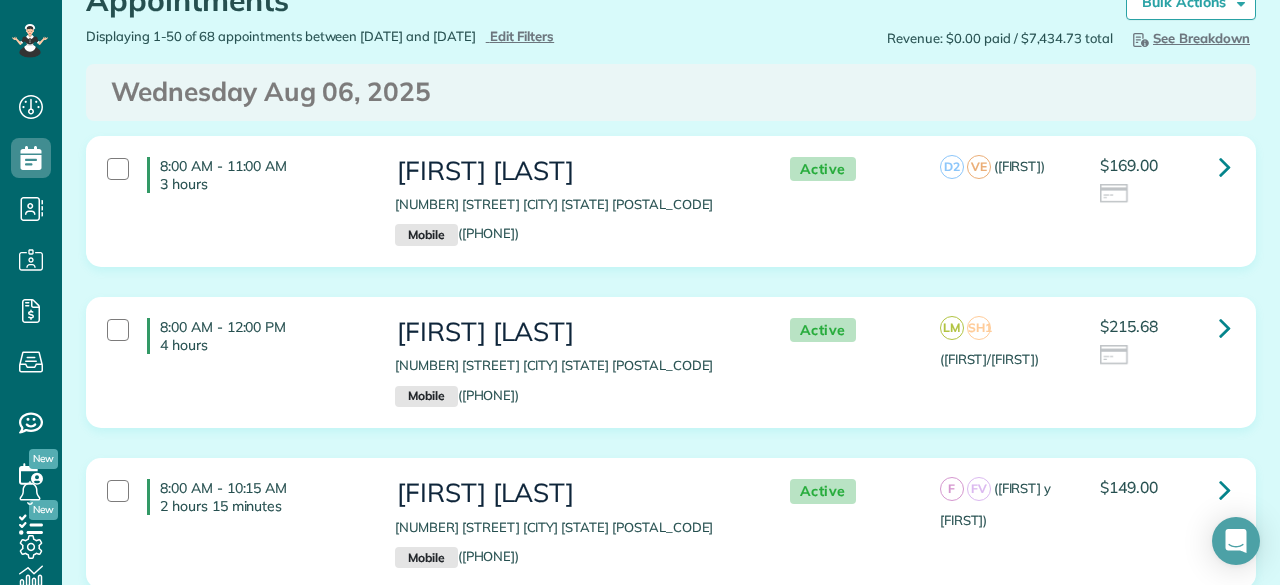 click on "[FIRST] [LAST]" at bounding box center (572, 332) 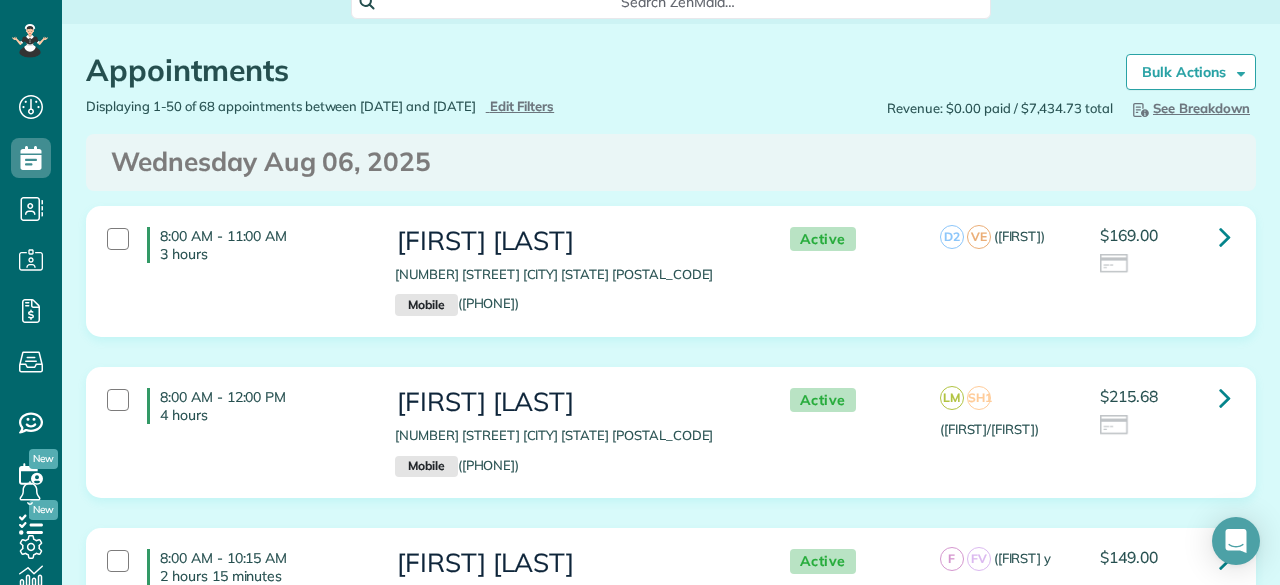 scroll, scrollTop: 3, scrollLeft: 0, axis: vertical 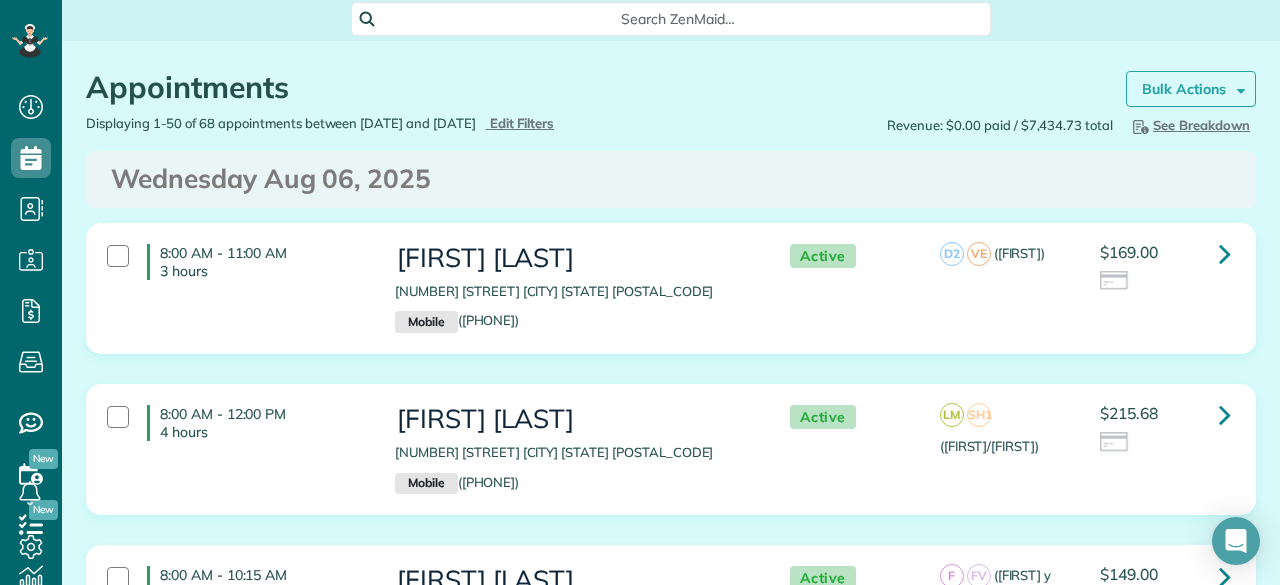 click on "Bulk Actions" at bounding box center [1184, 89] 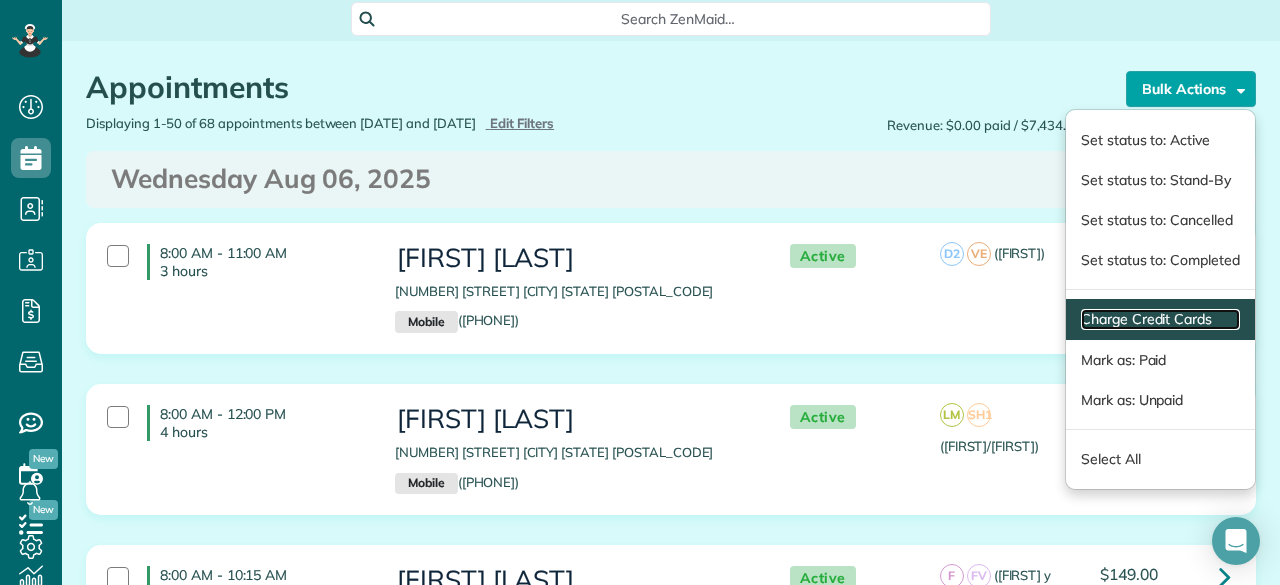 click on "Charge Credit Cards" at bounding box center (1160, 319) 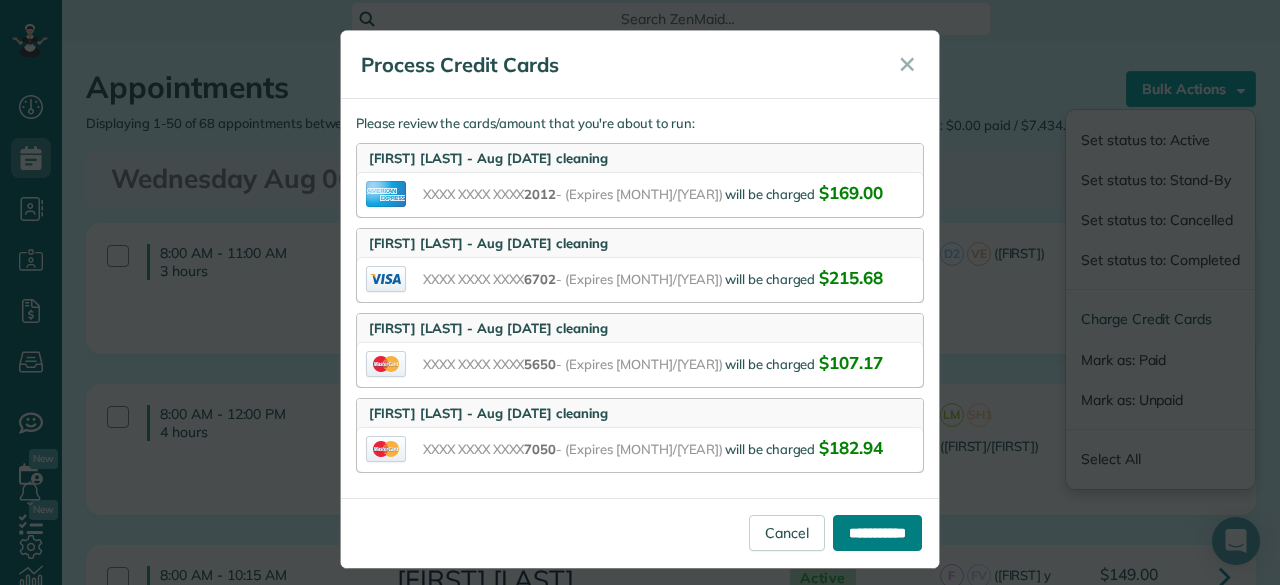 click on "**********" at bounding box center (877, 533) 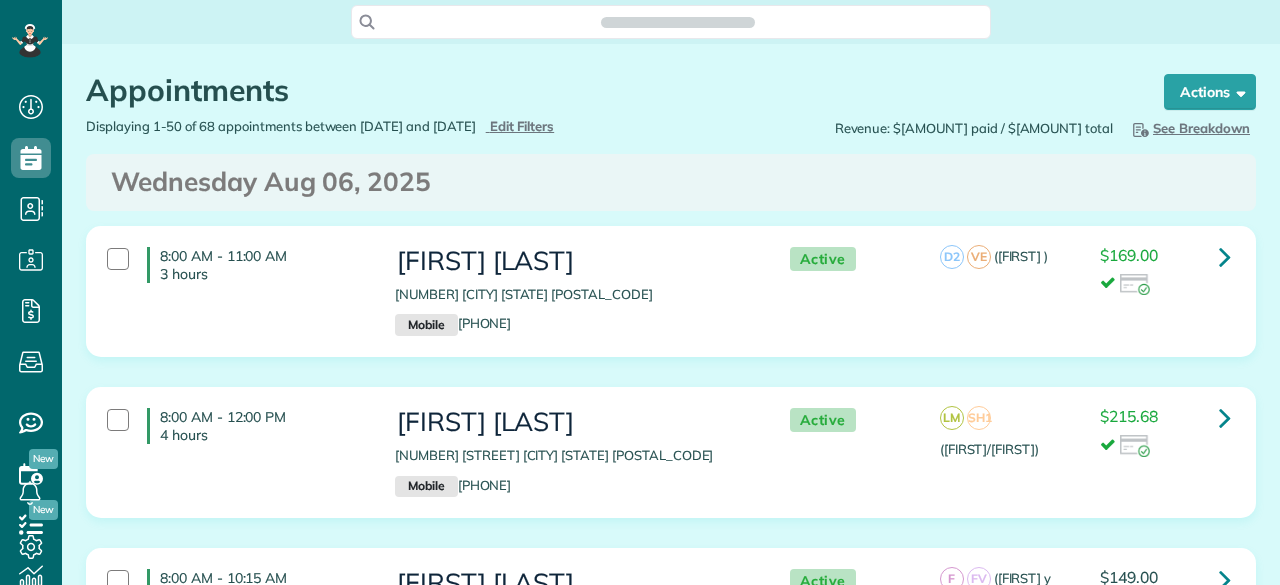 scroll, scrollTop: 0, scrollLeft: 0, axis: both 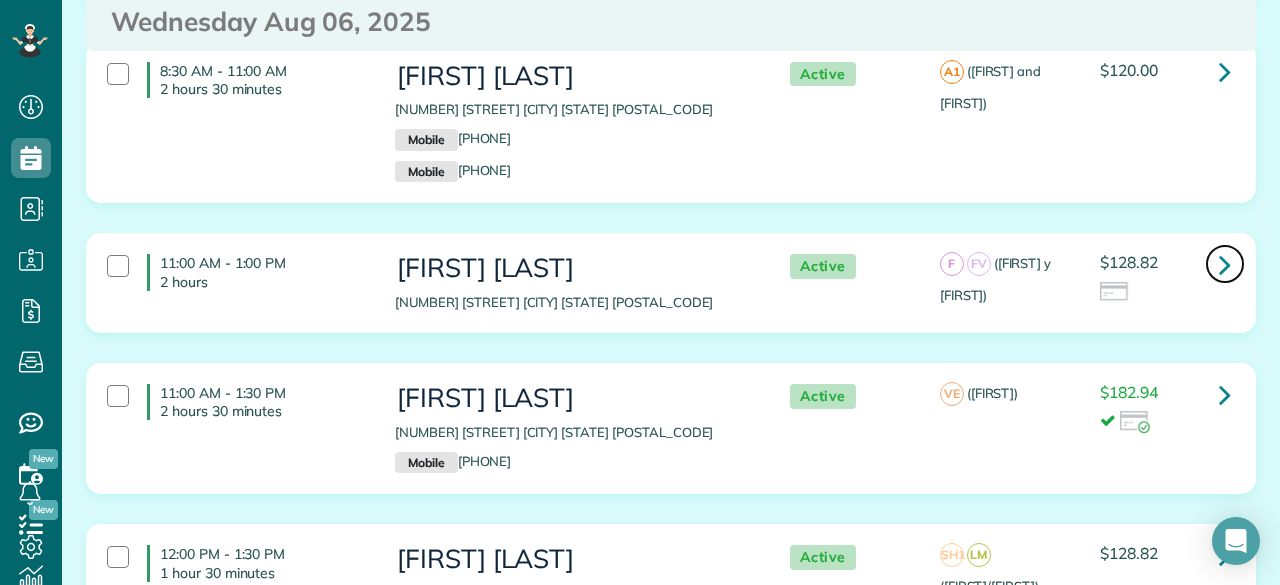 click at bounding box center [1225, 264] 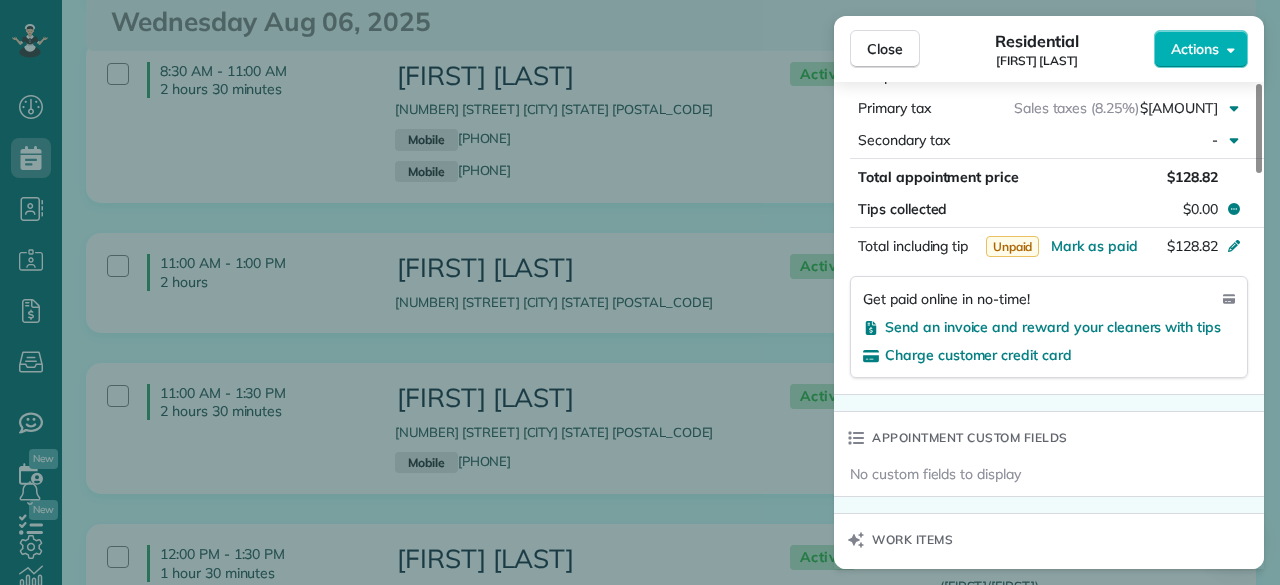 scroll, scrollTop: 1192, scrollLeft: 0, axis: vertical 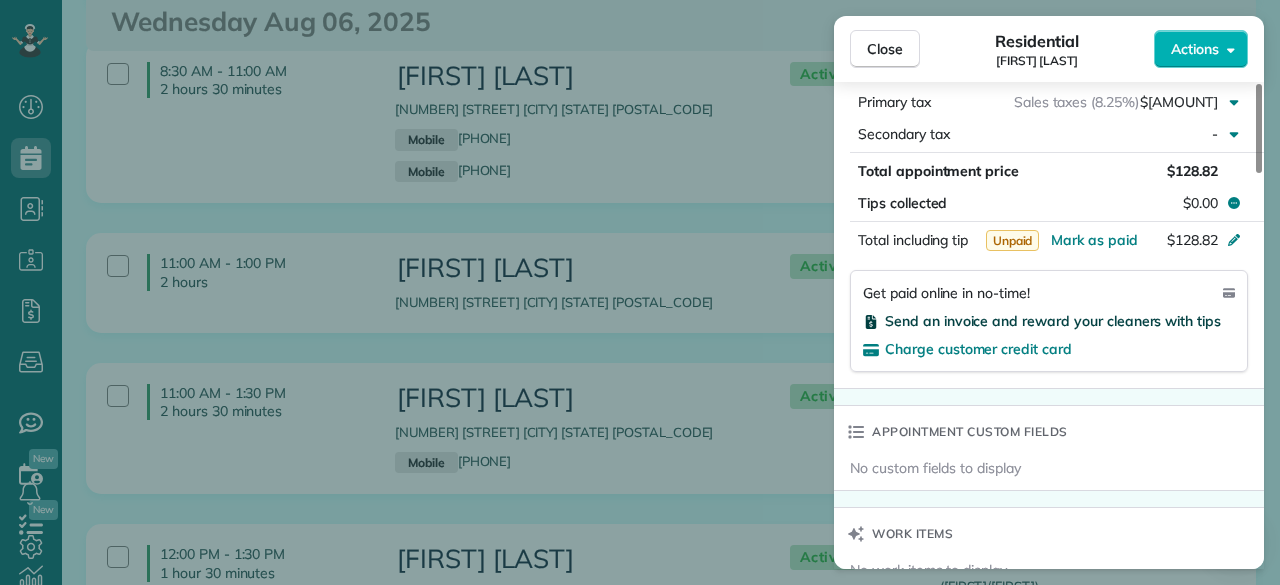 click on "Send an invoice and reward your cleaners with tips" at bounding box center (1053, 321) 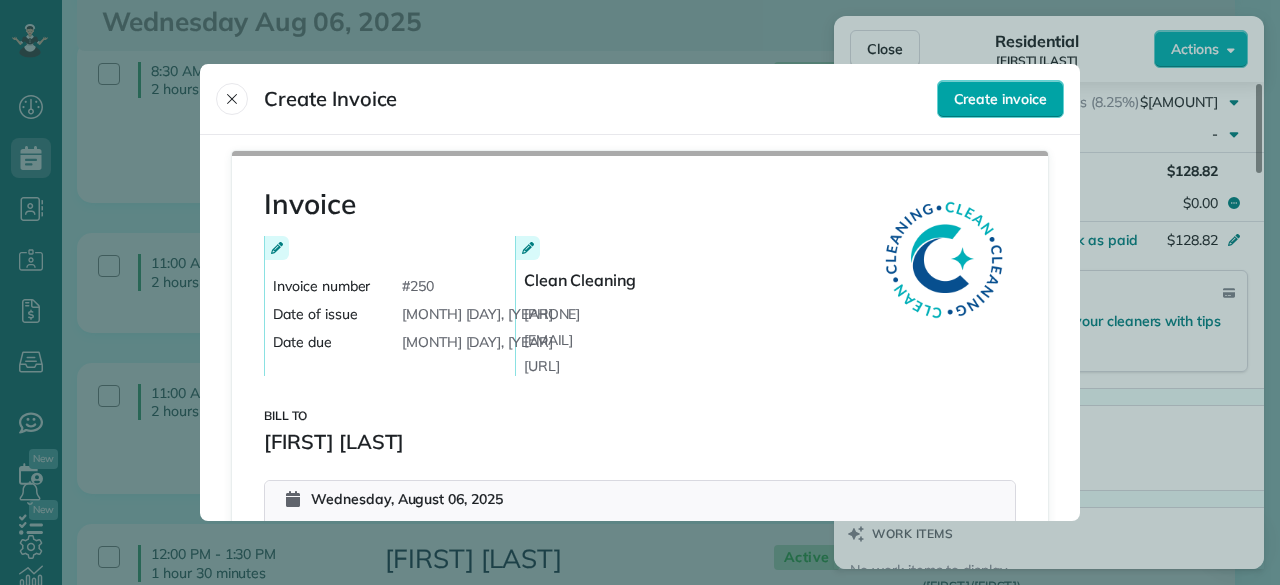 click on "Create invoice" at bounding box center (1000, 99) 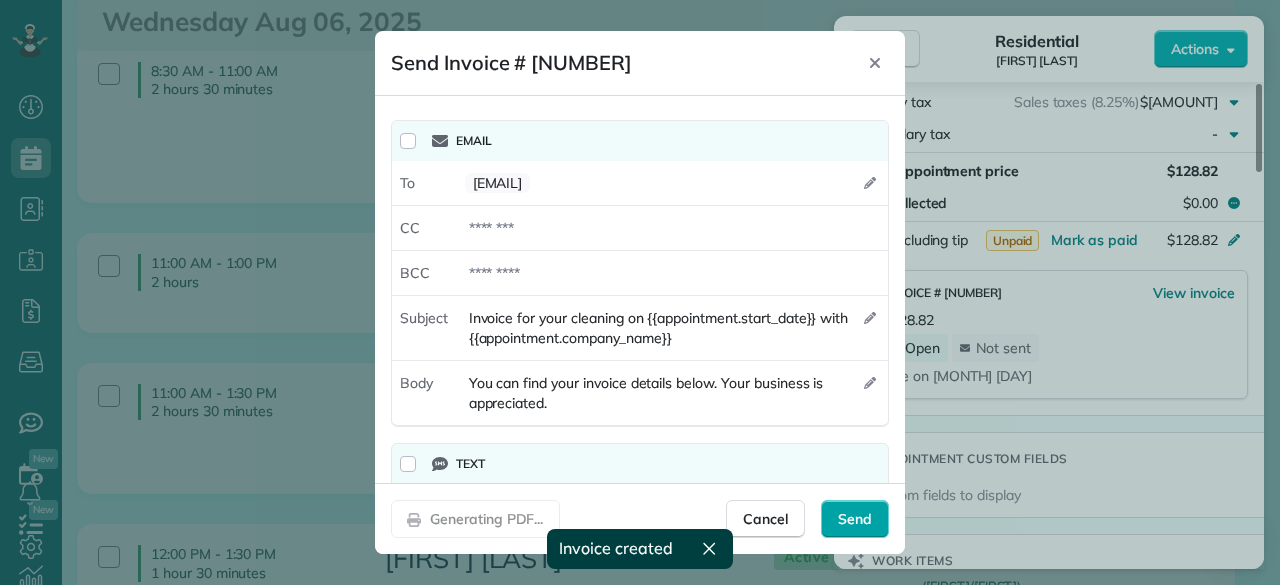 click on "Send" at bounding box center (855, 519) 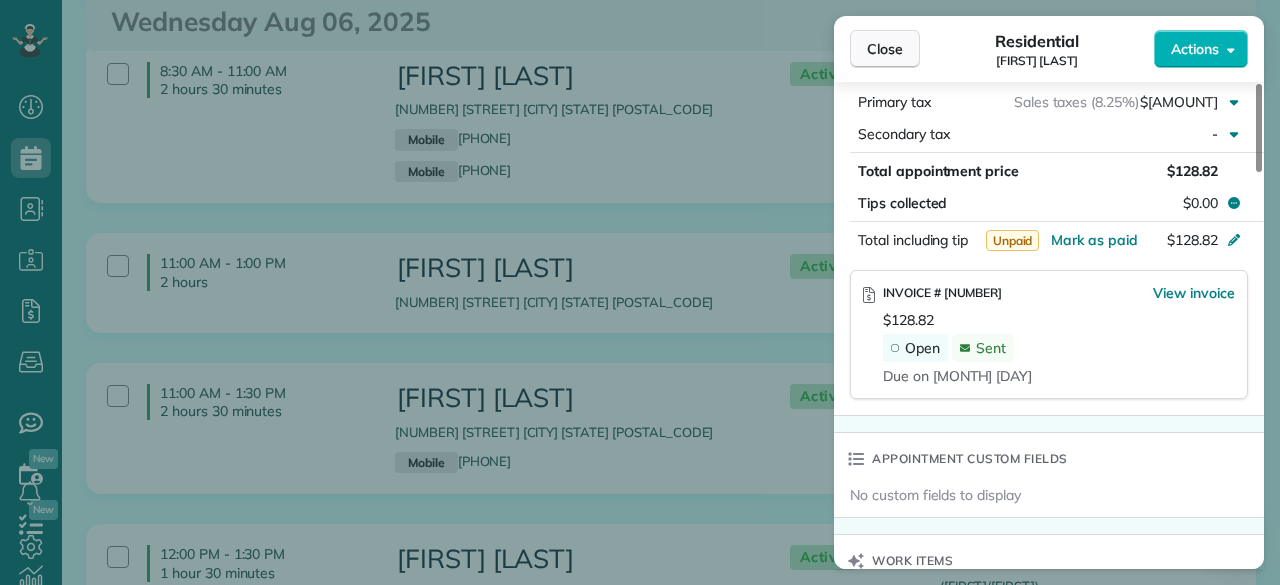 click on "Close" at bounding box center [885, 49] 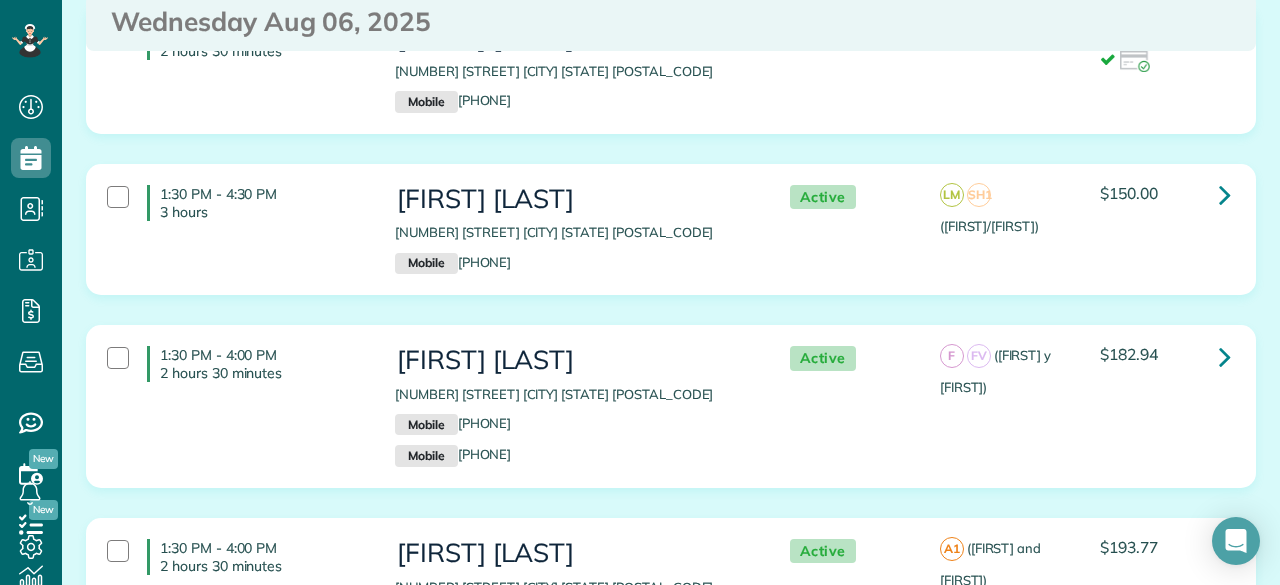 scroll, scrollTop: 1516, scrollLeft: 0, axis: vertical 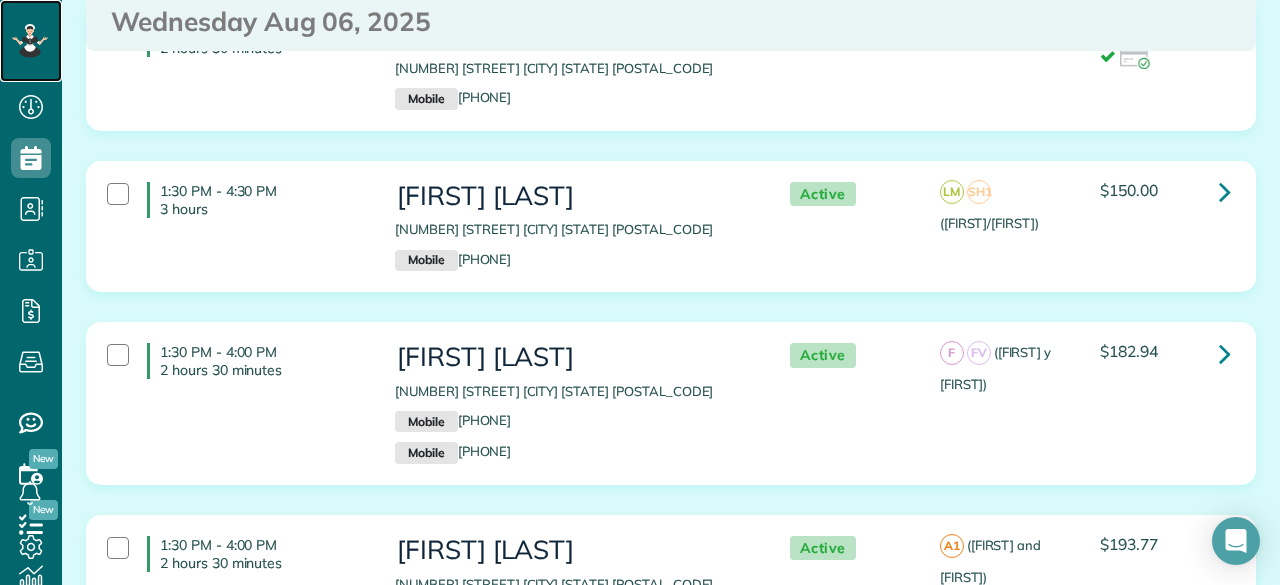 click 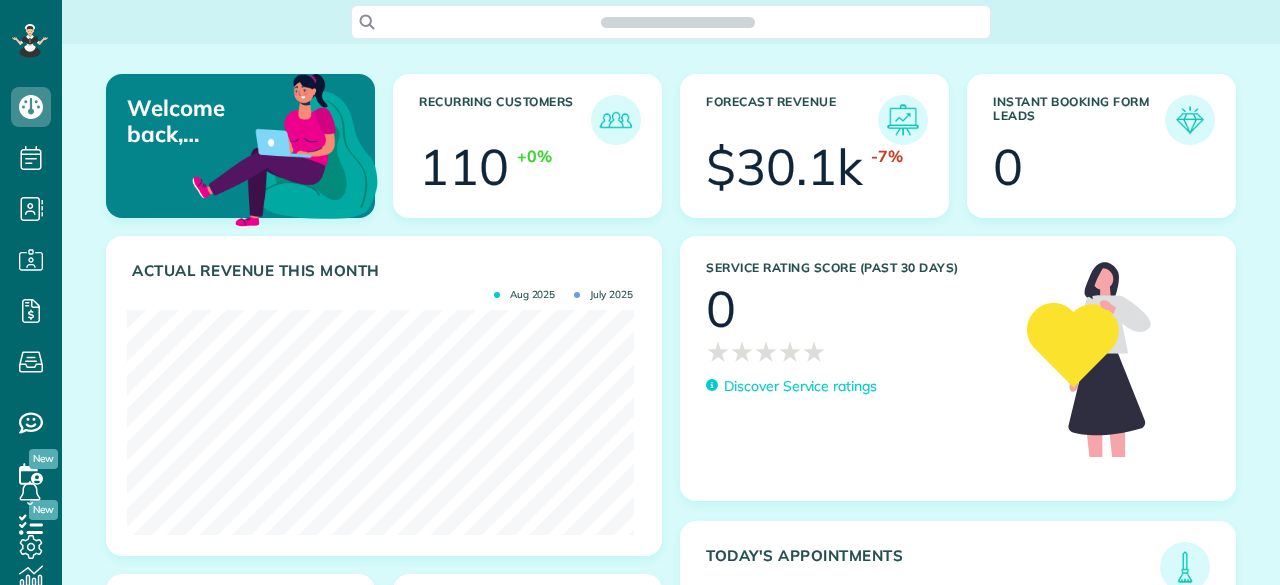 scroll, scrollTop: 0, scrollLeft: 0, axis: both 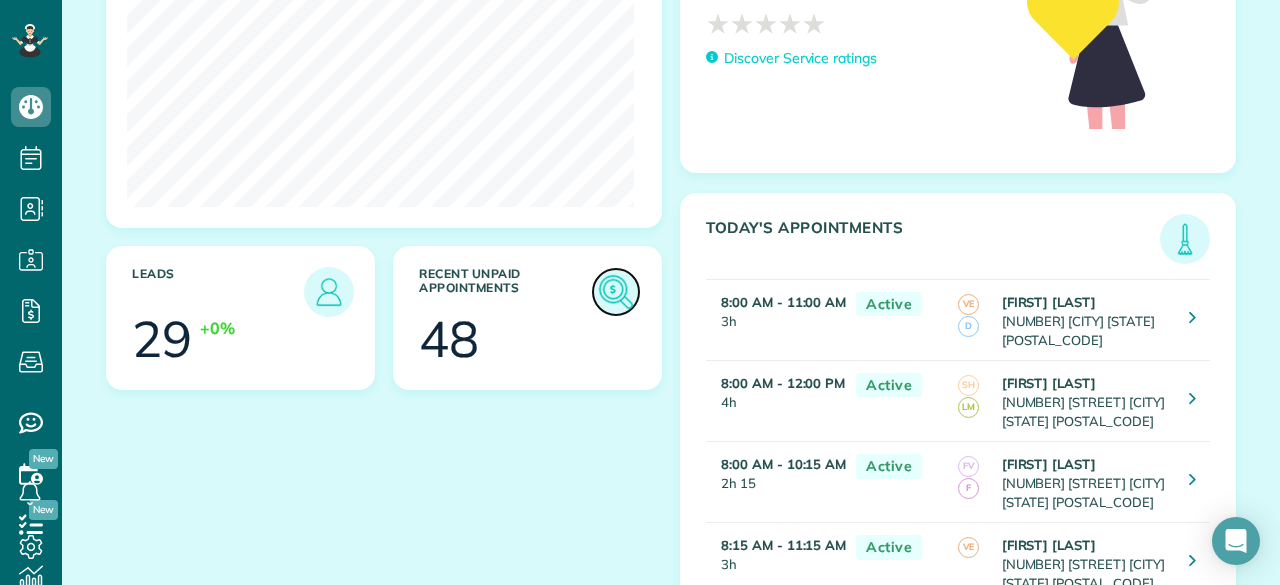 click at bounding box center (616, 292) 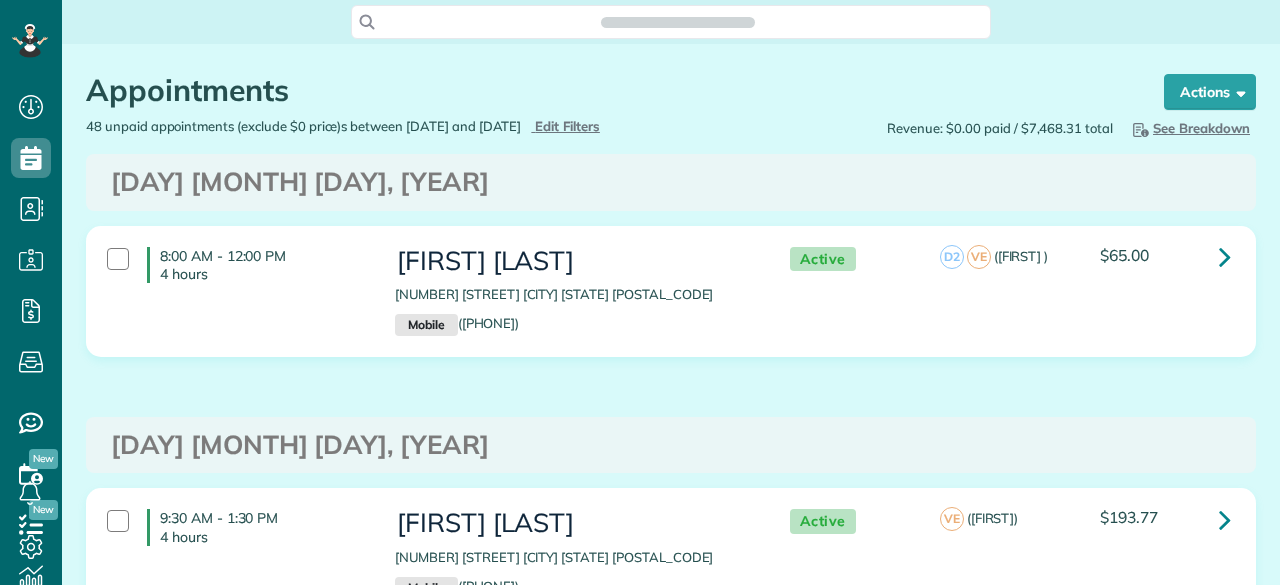 scroll, scrollTop: 0, scrollLeft: 0, axis: both 